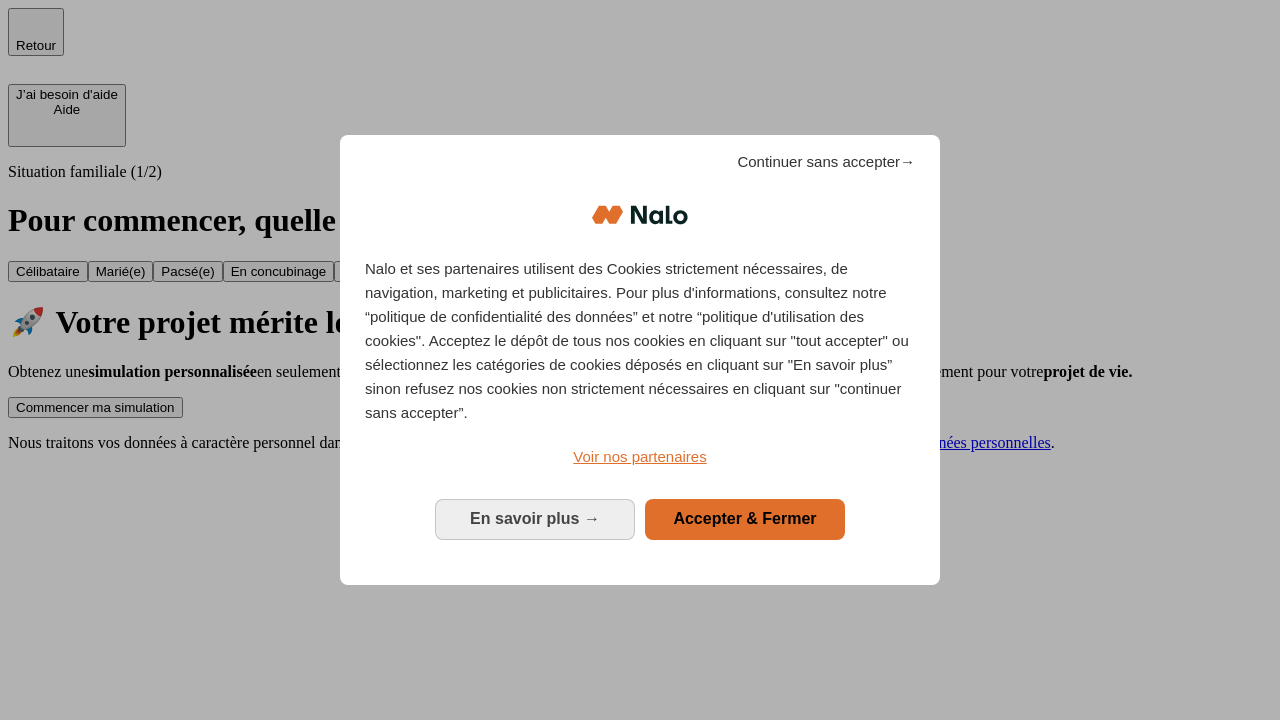 scroll, scrollTop: 0, scrollLeft: 0, axis: both 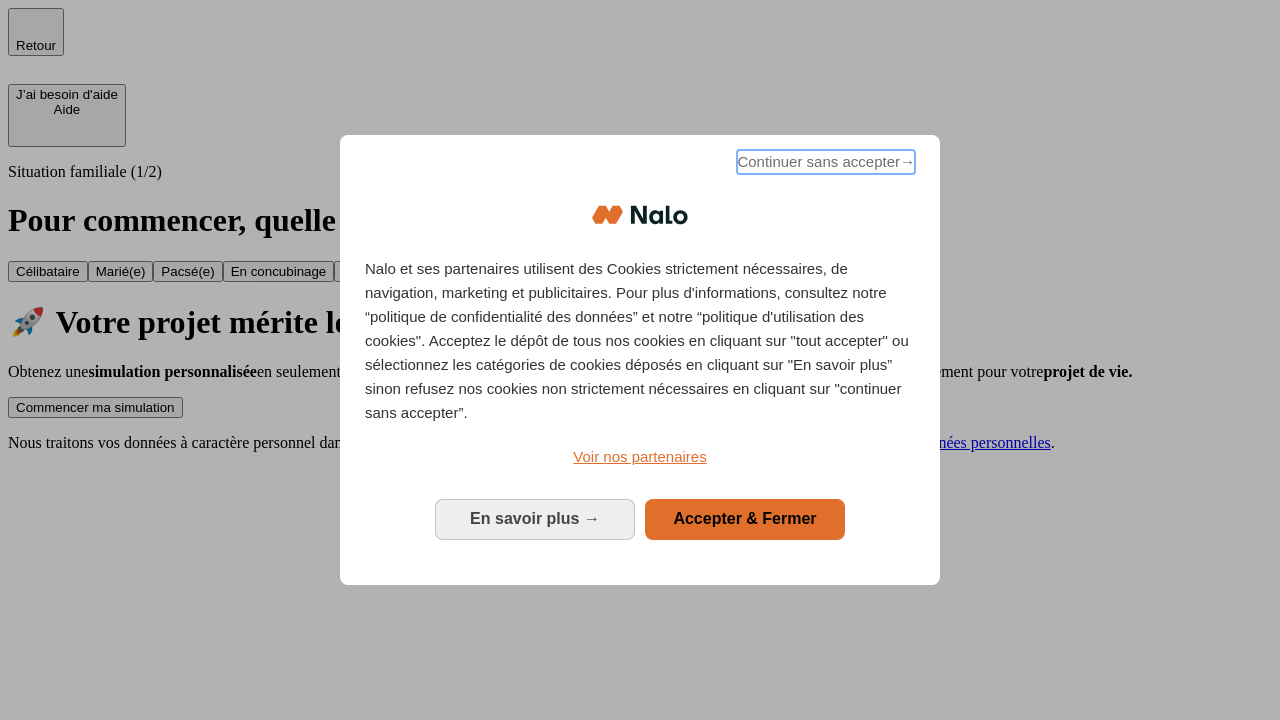 click on "Continuer sans accepter  →" at bounding box center [826, 162] 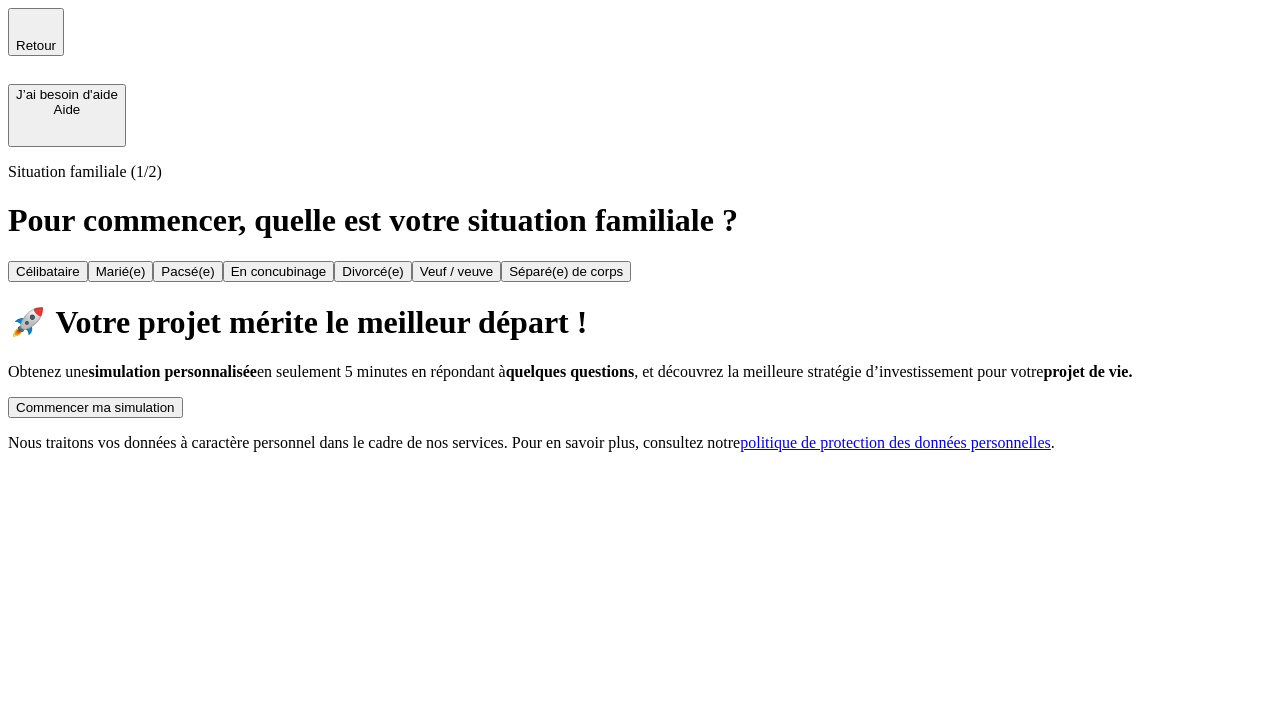 click on "Commencer ma simulation" at bounding box center [95, 407] 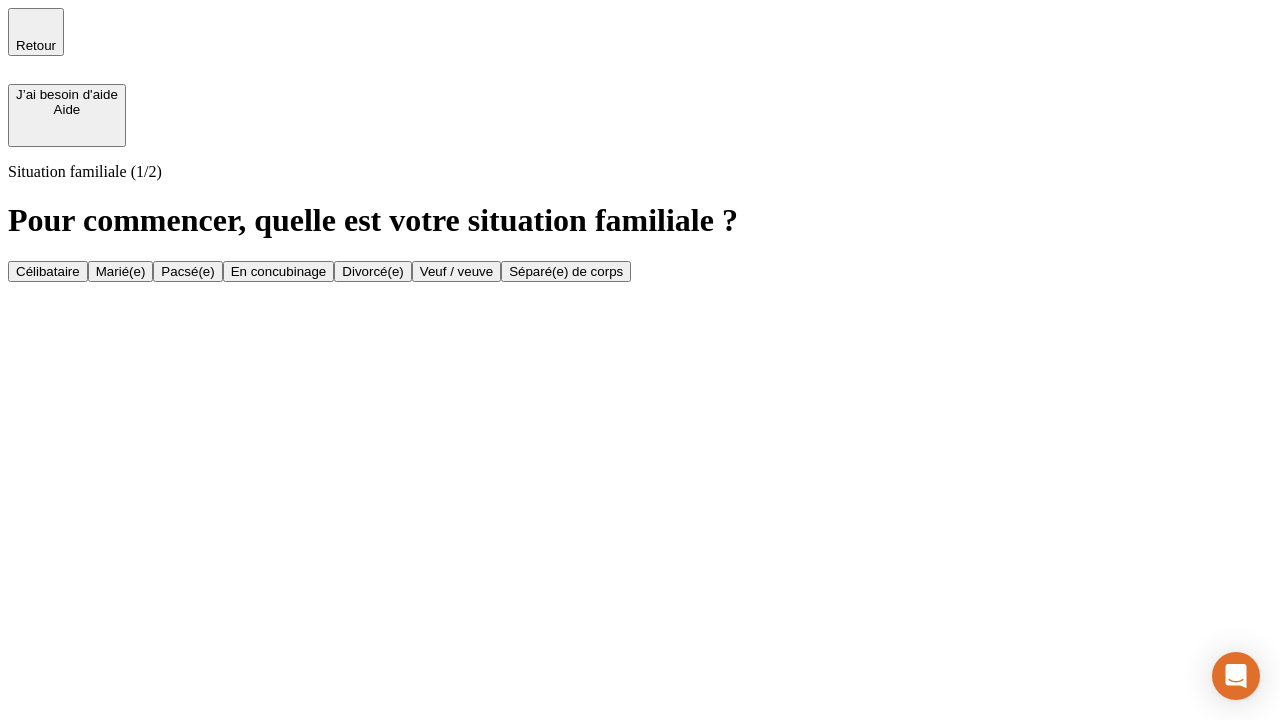 click on "En concubinage" at bounding box center (279, 271) 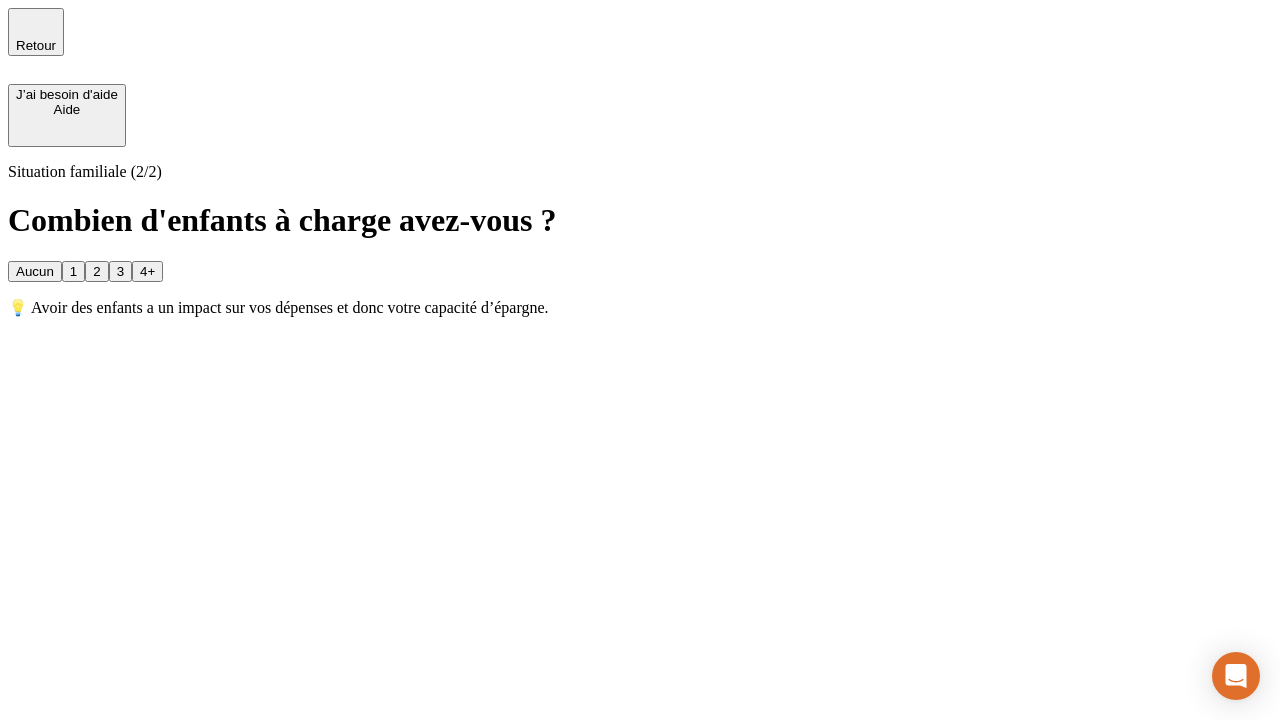 click on "2" at bounding box center (96, 271) 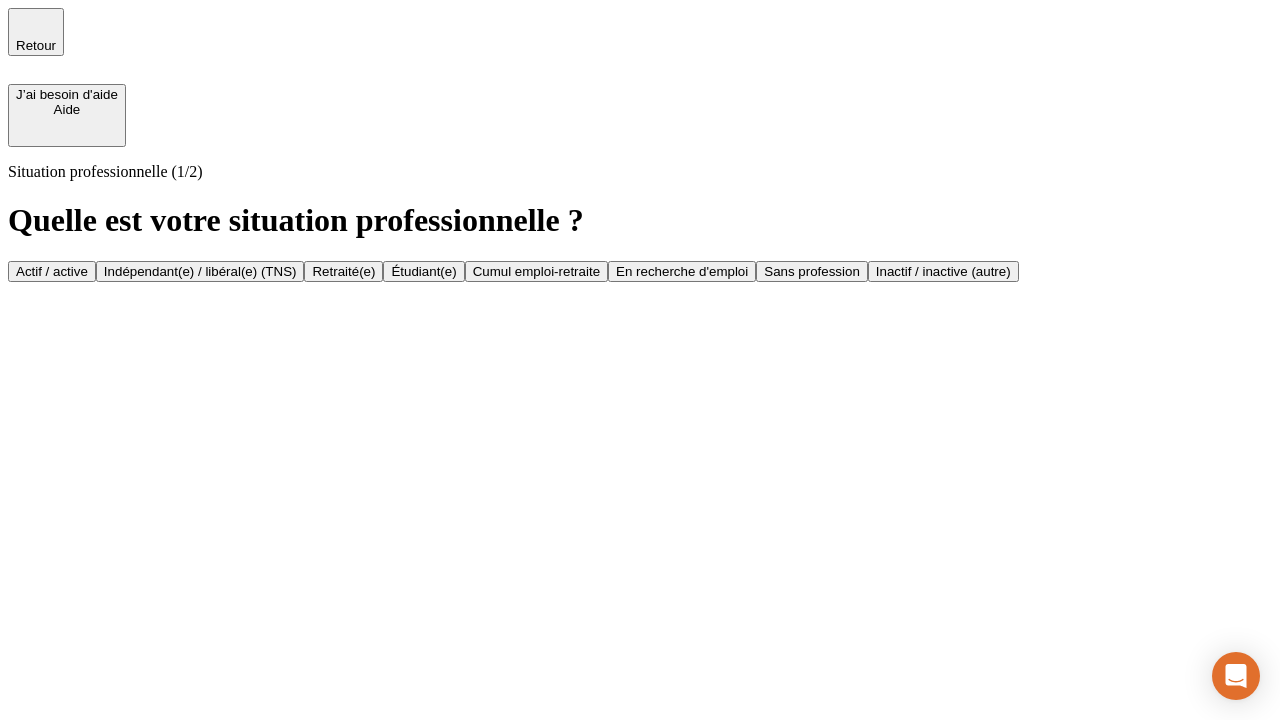 click on "Indépendant(e) / libéral(e) (TNS)" at bounding box center (200, 271) 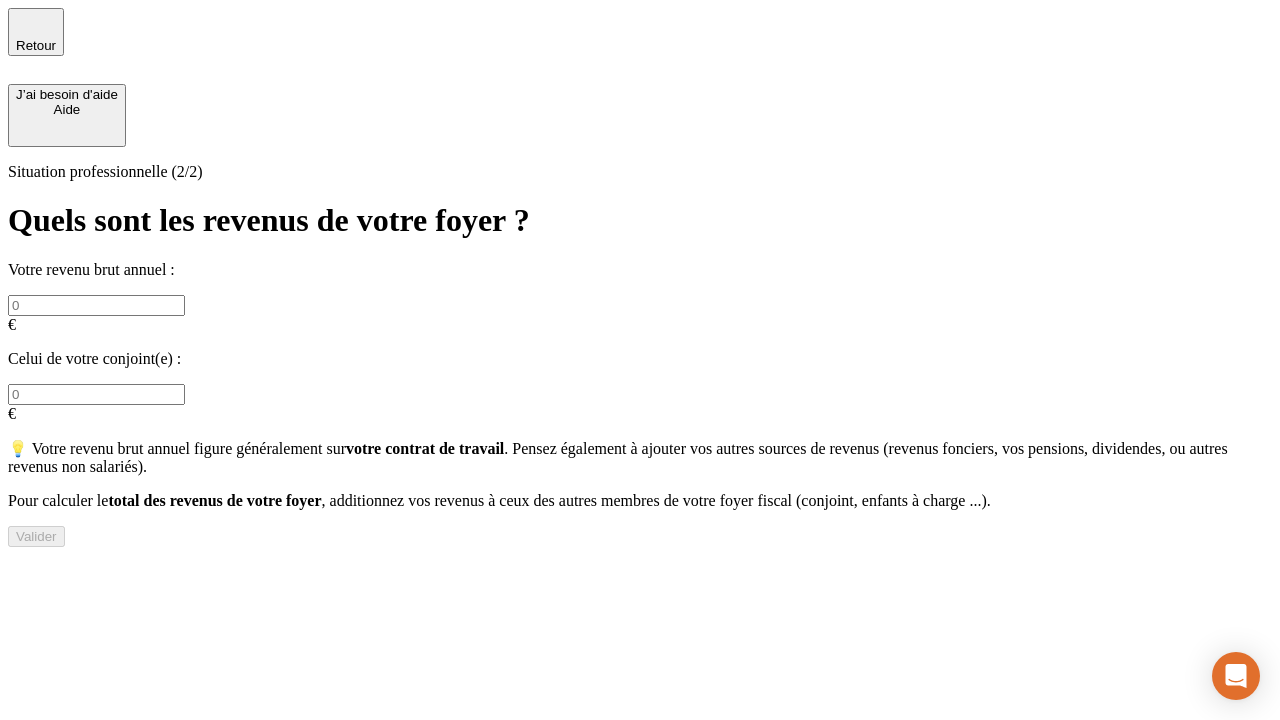 click at bounding box center (96, 305) 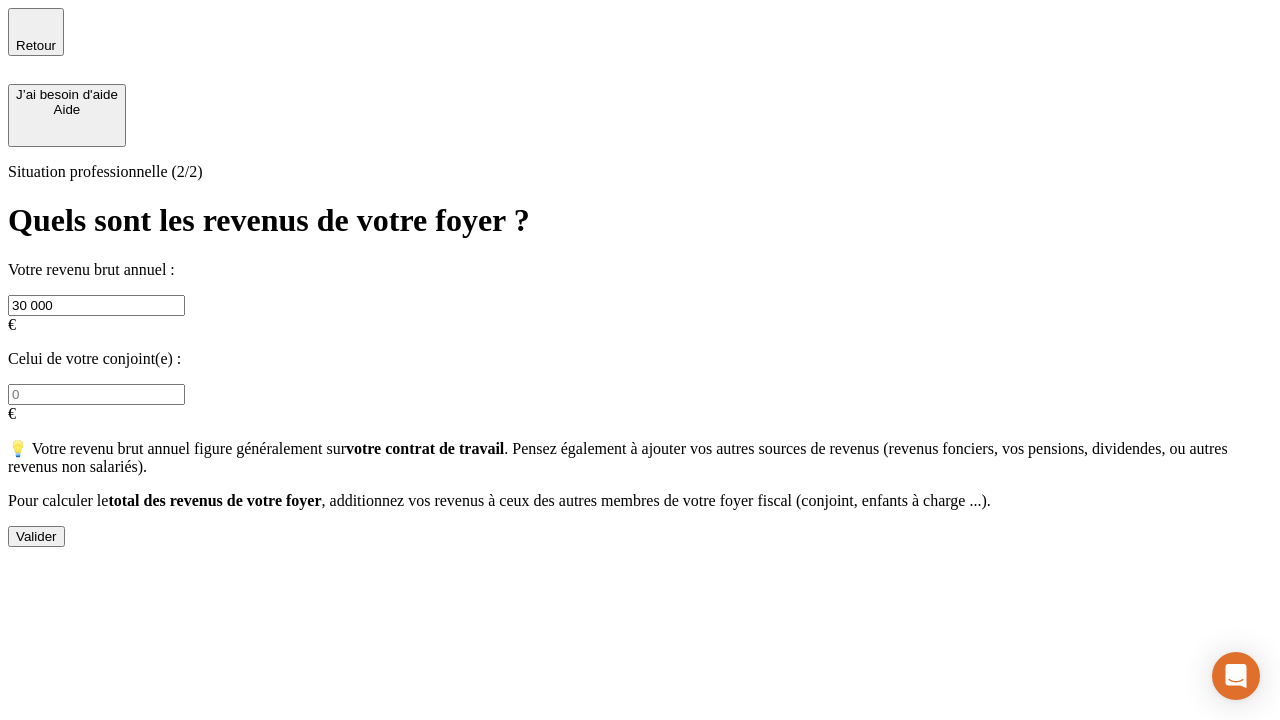 type on "30 000" 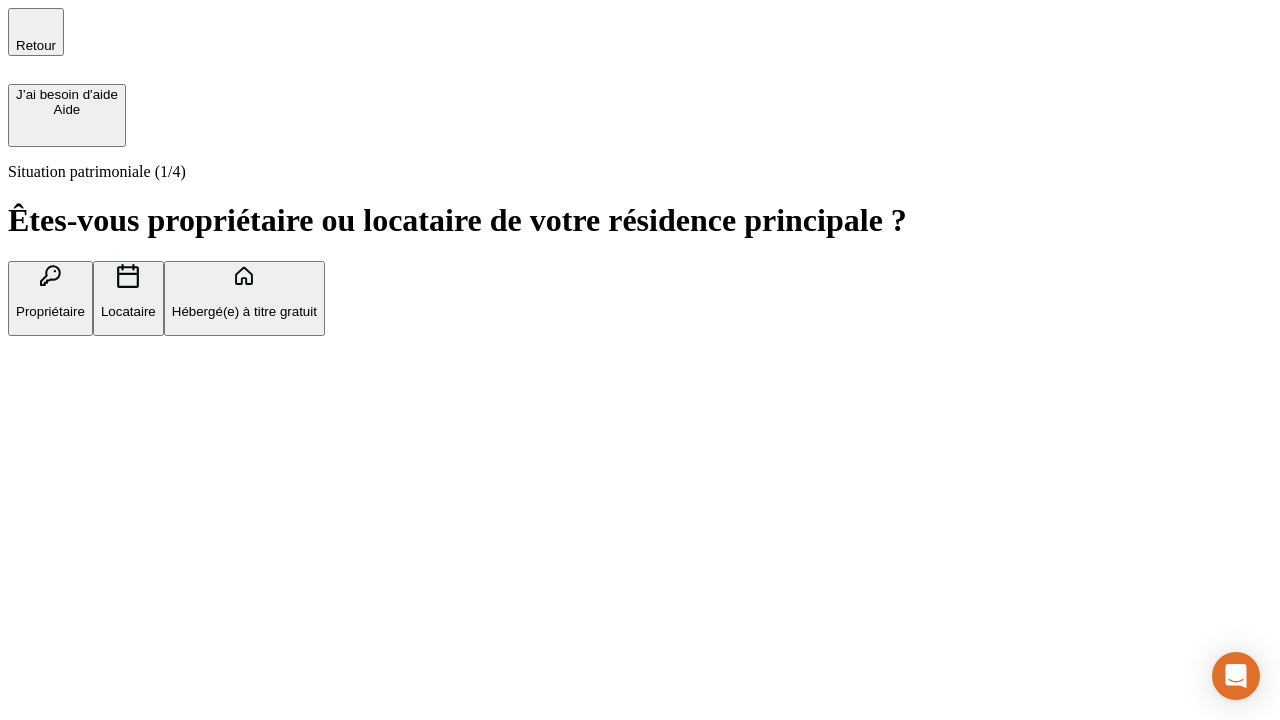 click on "Locataire" at bounding box center [128, 311] 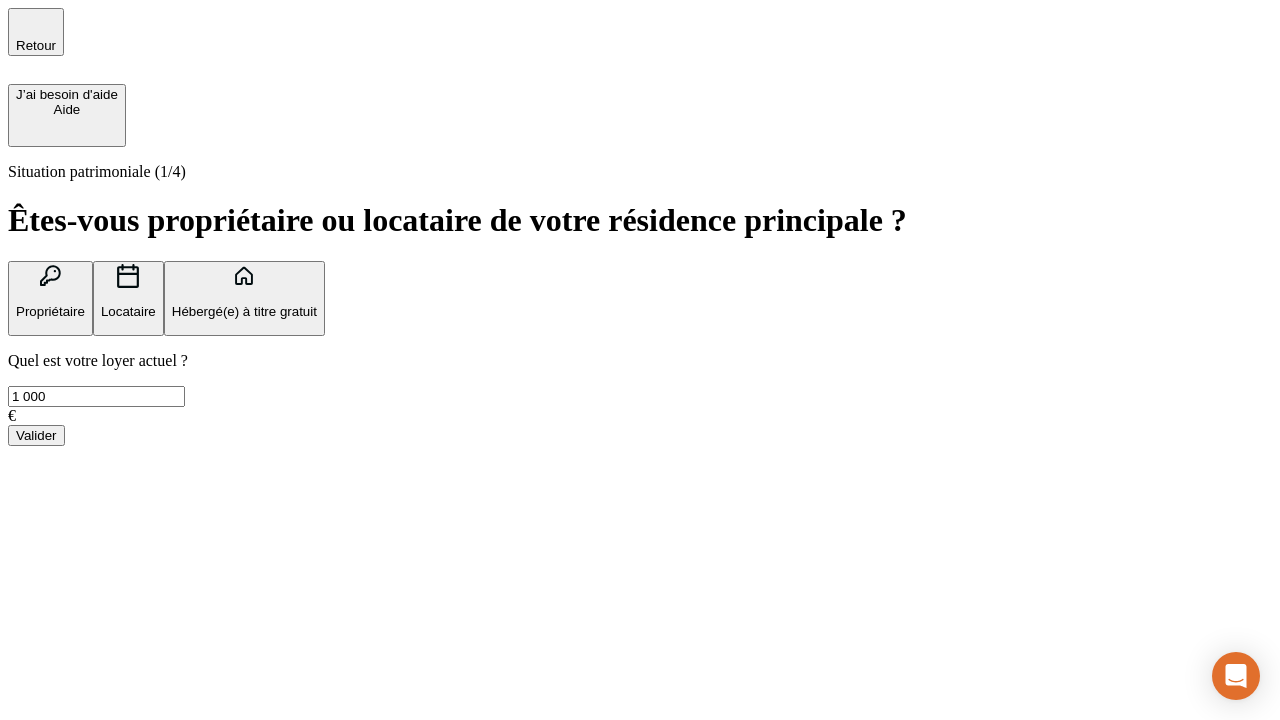type on "1 000" 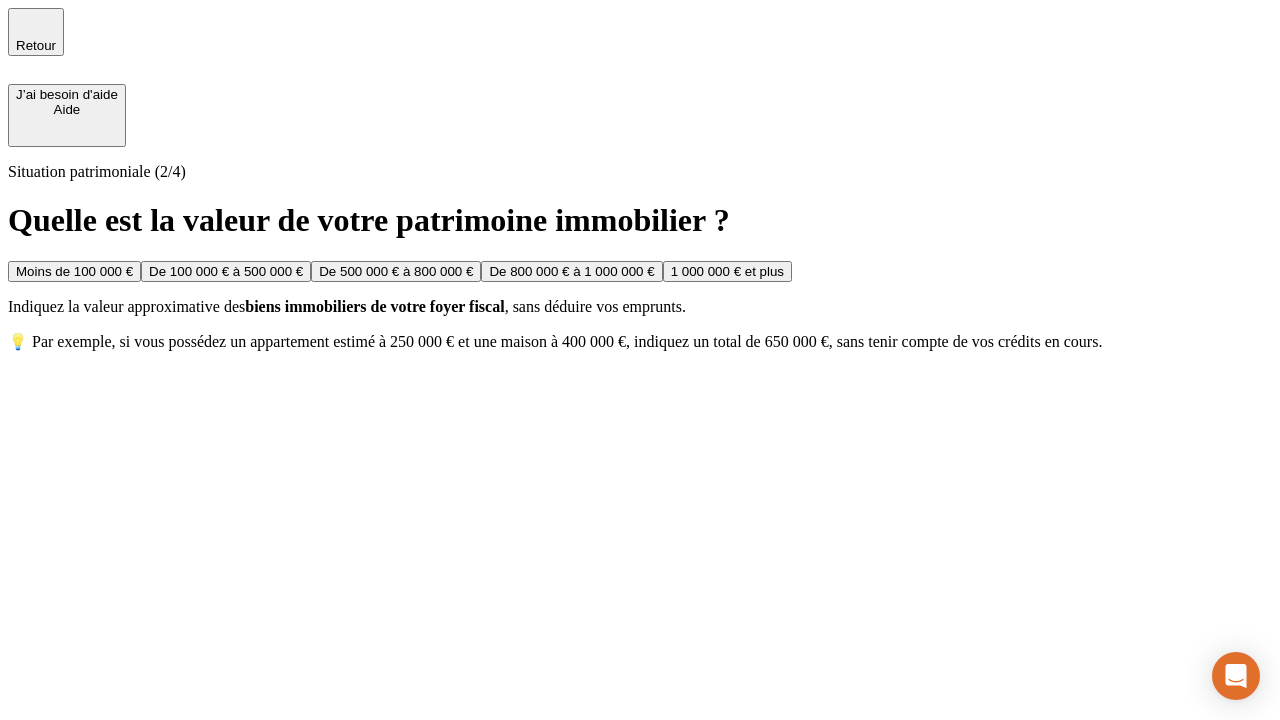 click on "Moins de 100 000 €" at bounding box center [74, 271] 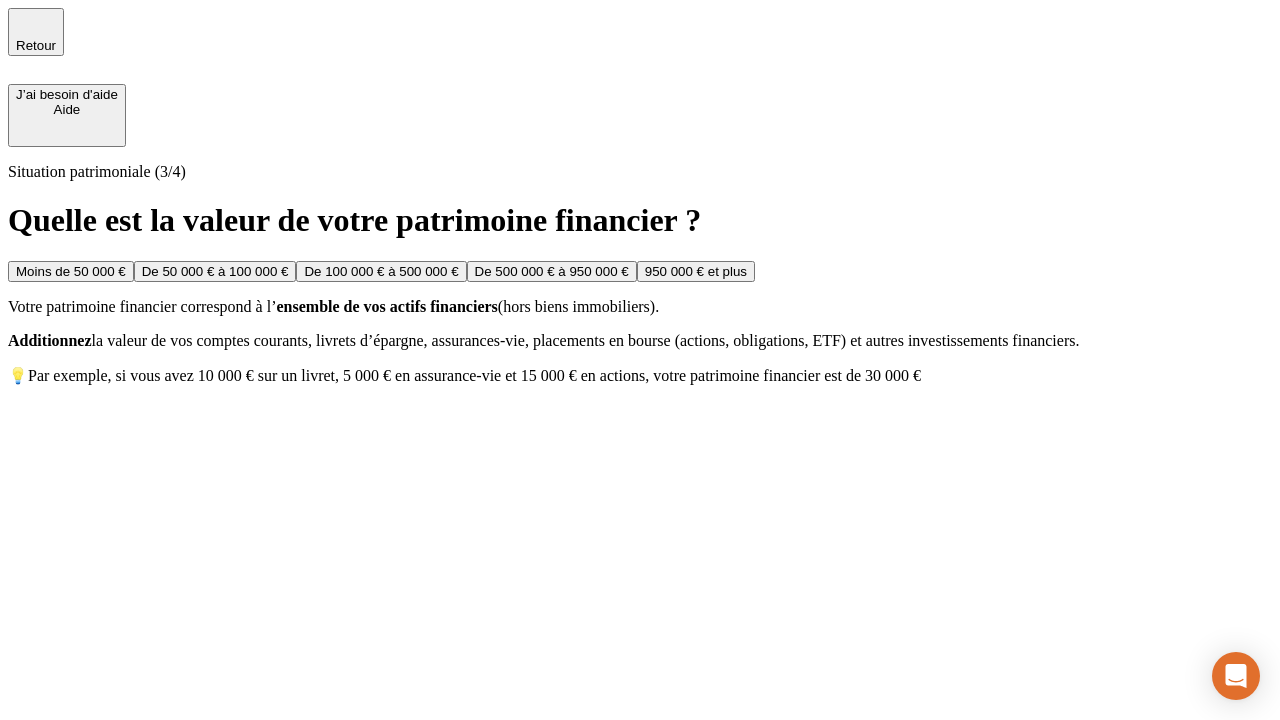 click on "Moins de 50 000 €" at bounding box center [71, 271] 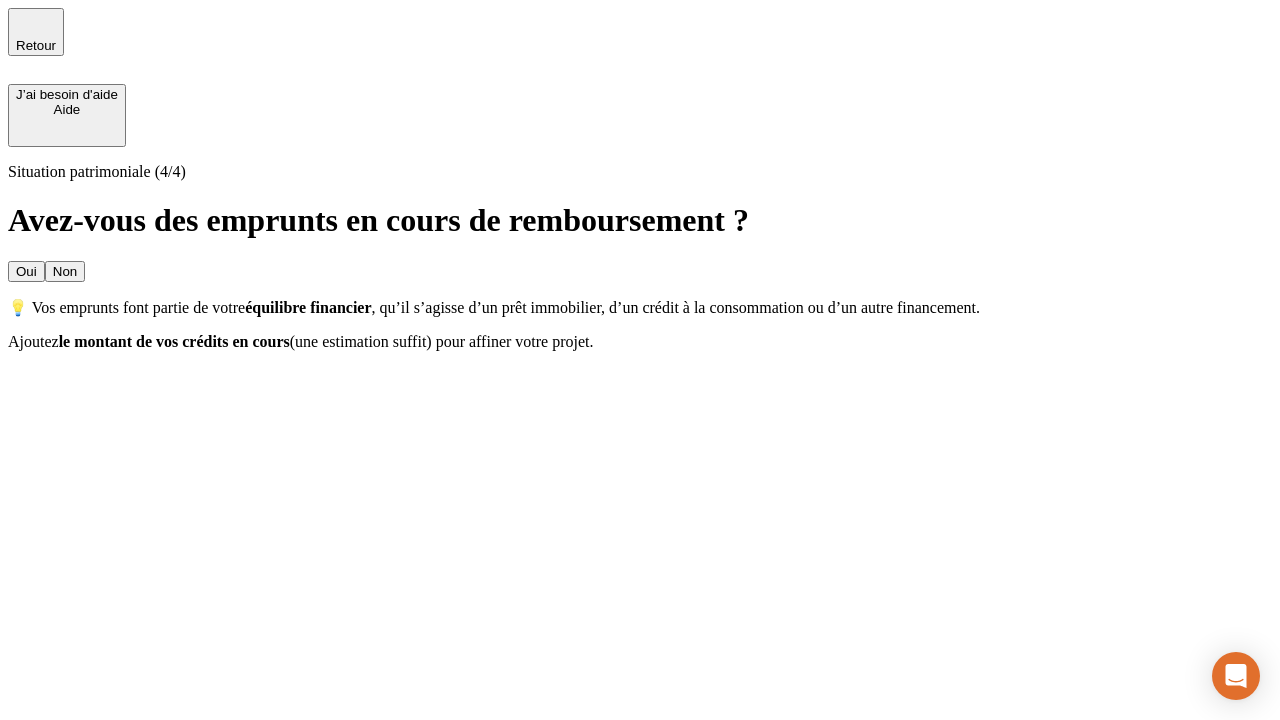 click on "Non" at bounding box center [65, 271] 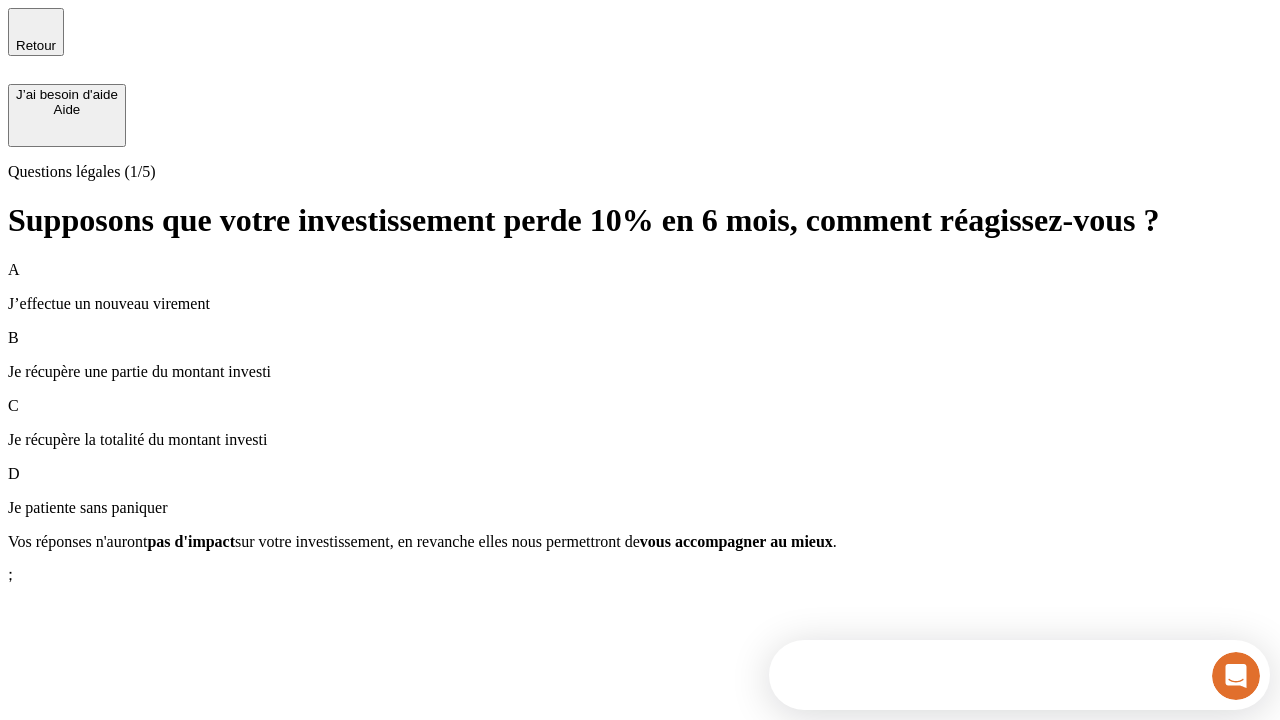 scroll, scrollTop: 0, scrollLeft: 0, axis: both 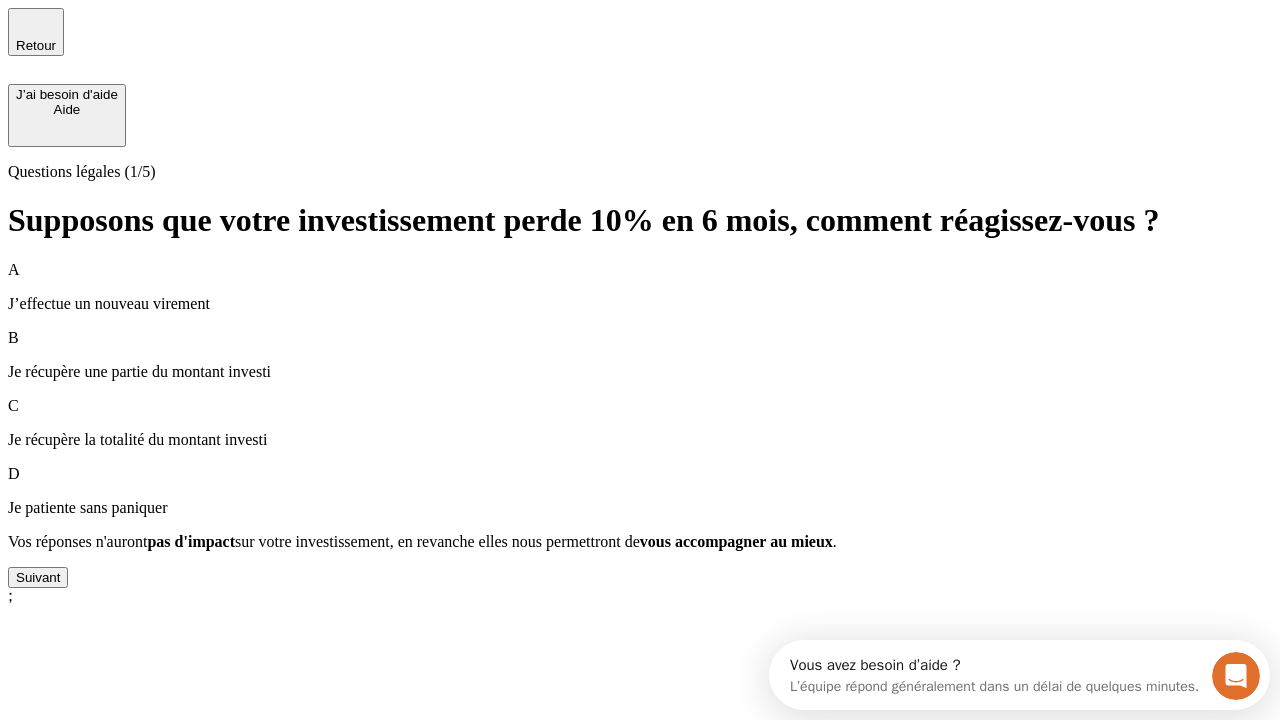 click on "Suivant" at bounding box center [38, 577] 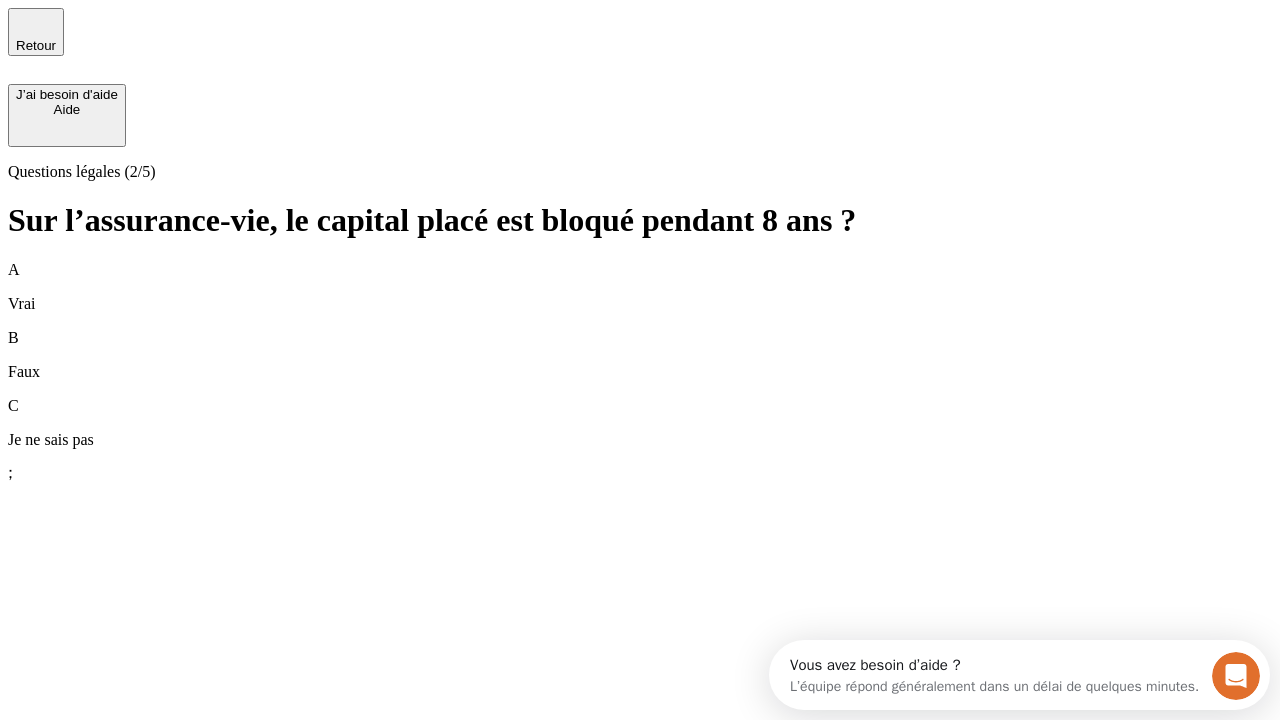 click on "A Vrai" at bounding box center (640, 287) 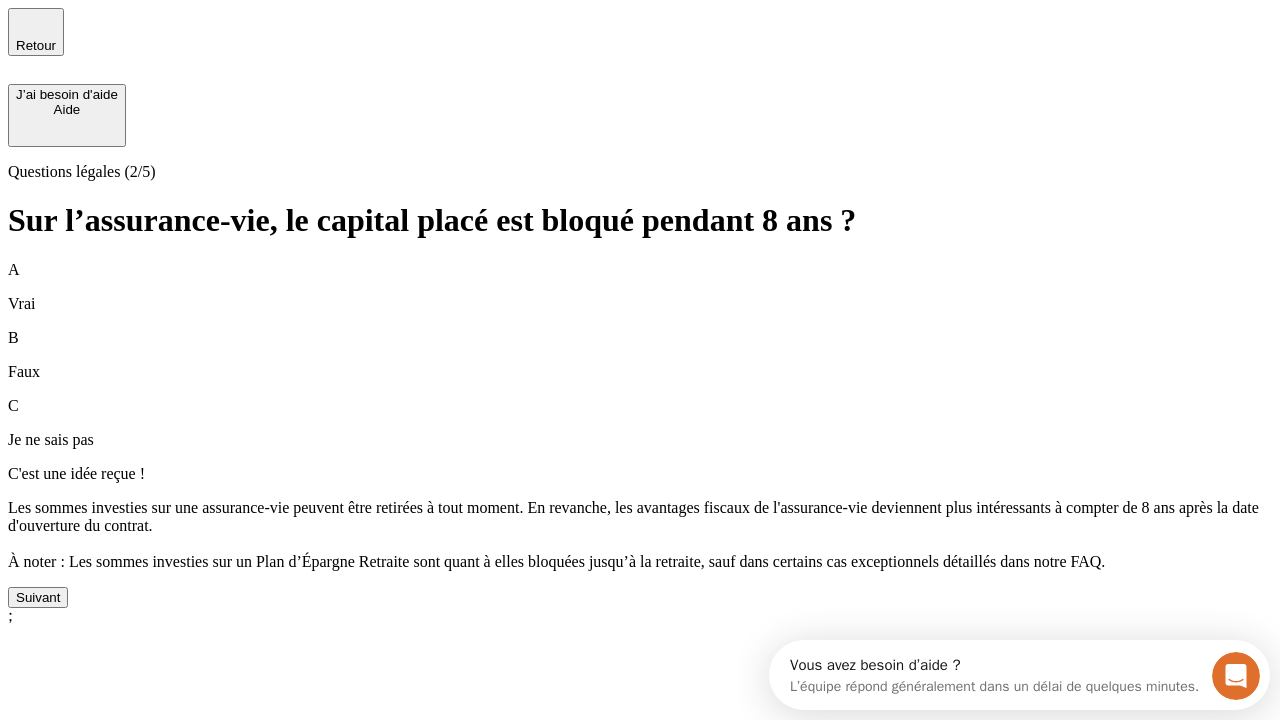 click on "Suivant" at bounding box center [38, 597] 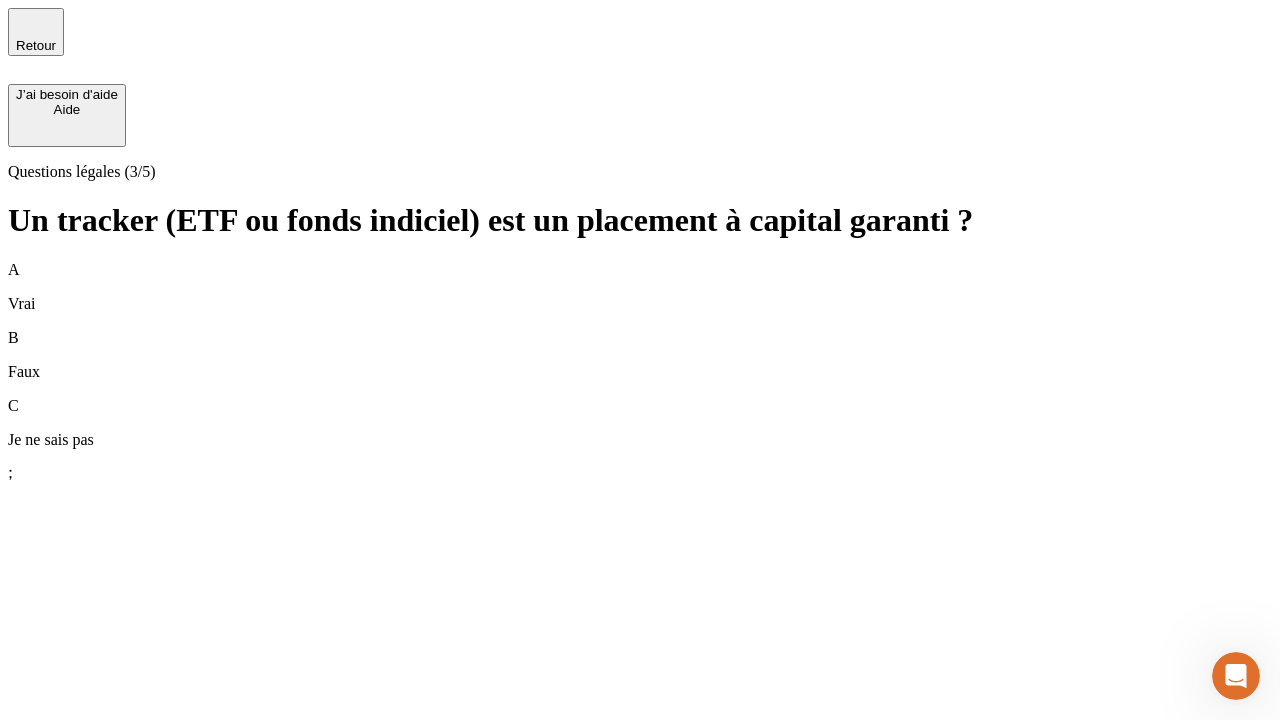 scroll, scrollTop: 0, scrollLeft: 0, axis: both 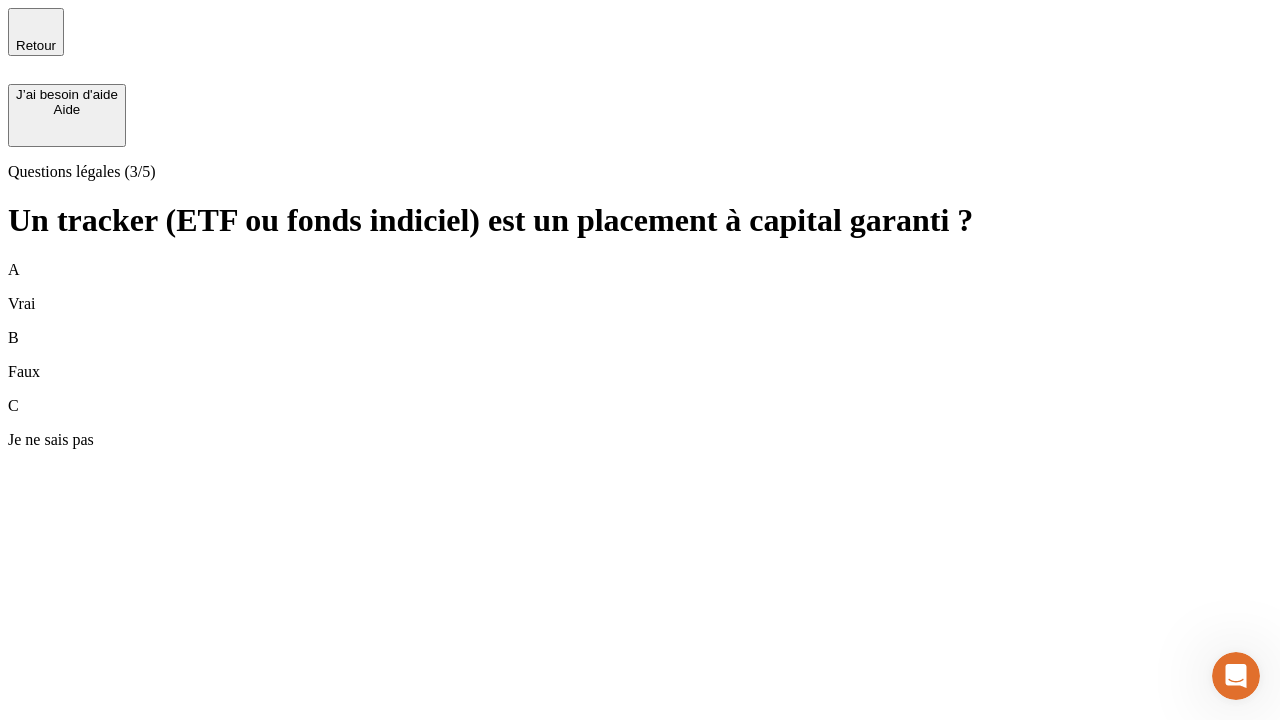 click on "A Vrai" at bounding box center [640, 287] 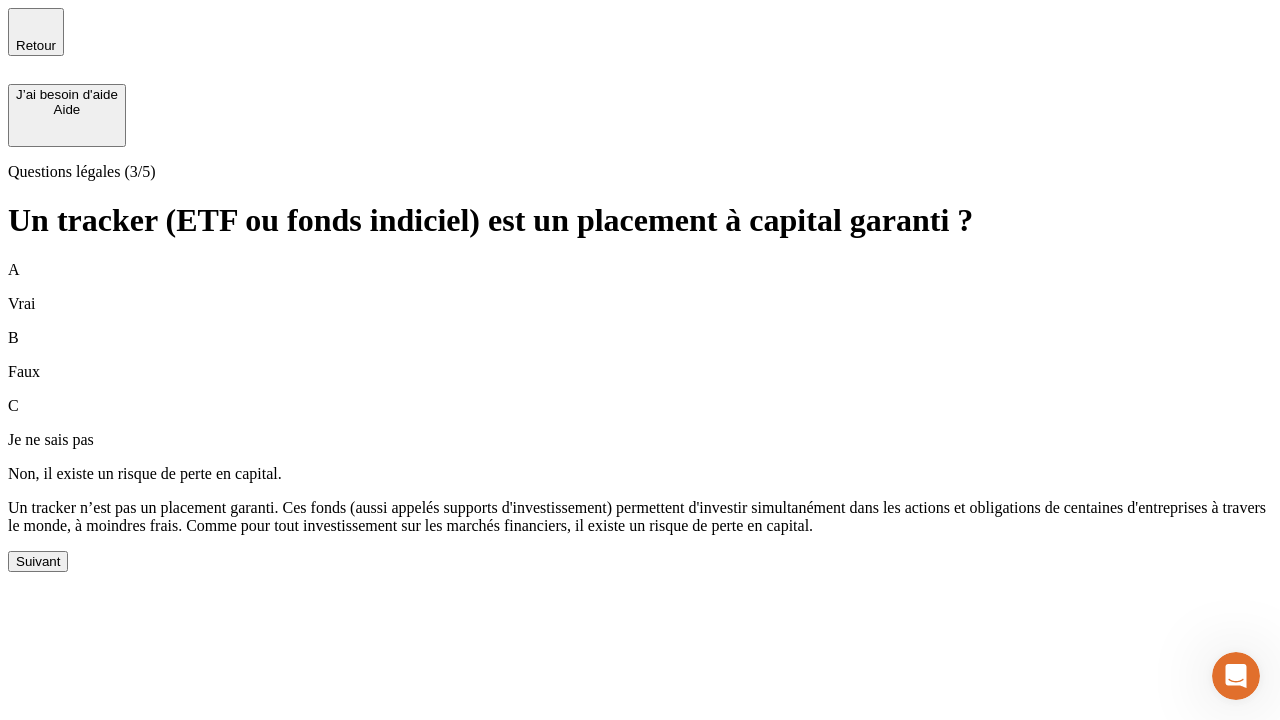 click on "Suivant" at bounding box center (38, 561) 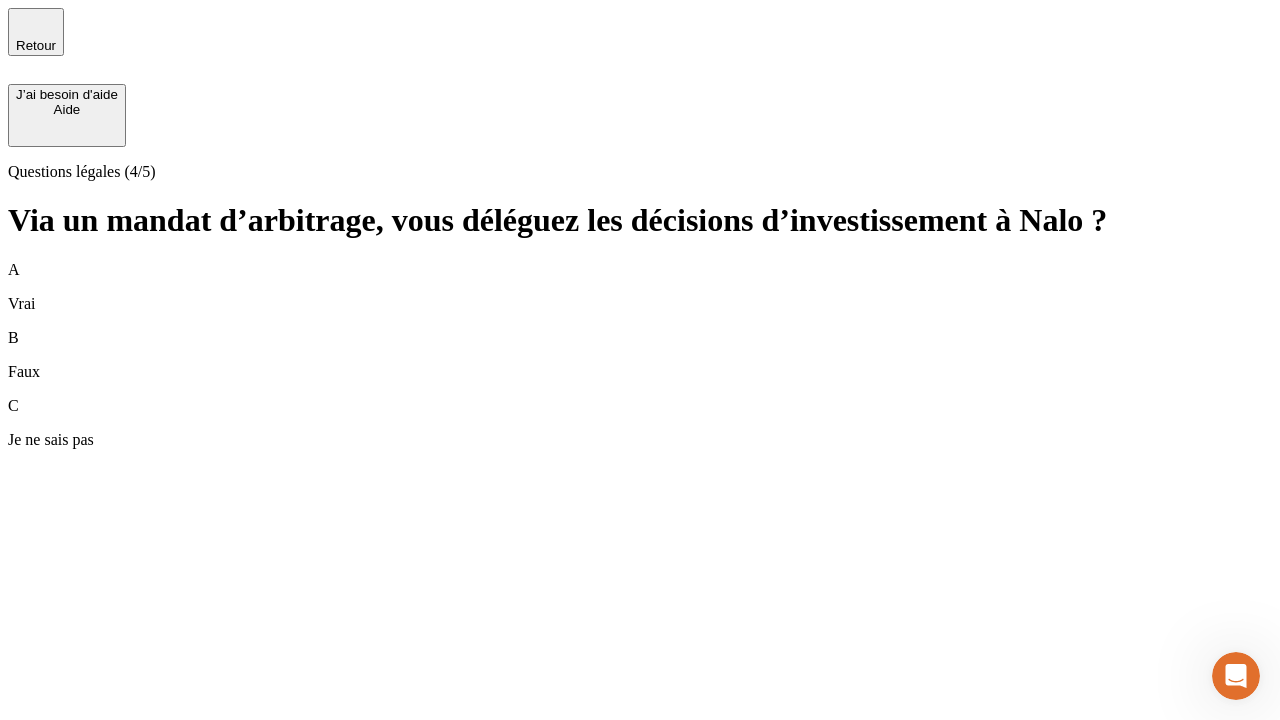 click on "A Vrai" at bounding box center [640, 287] 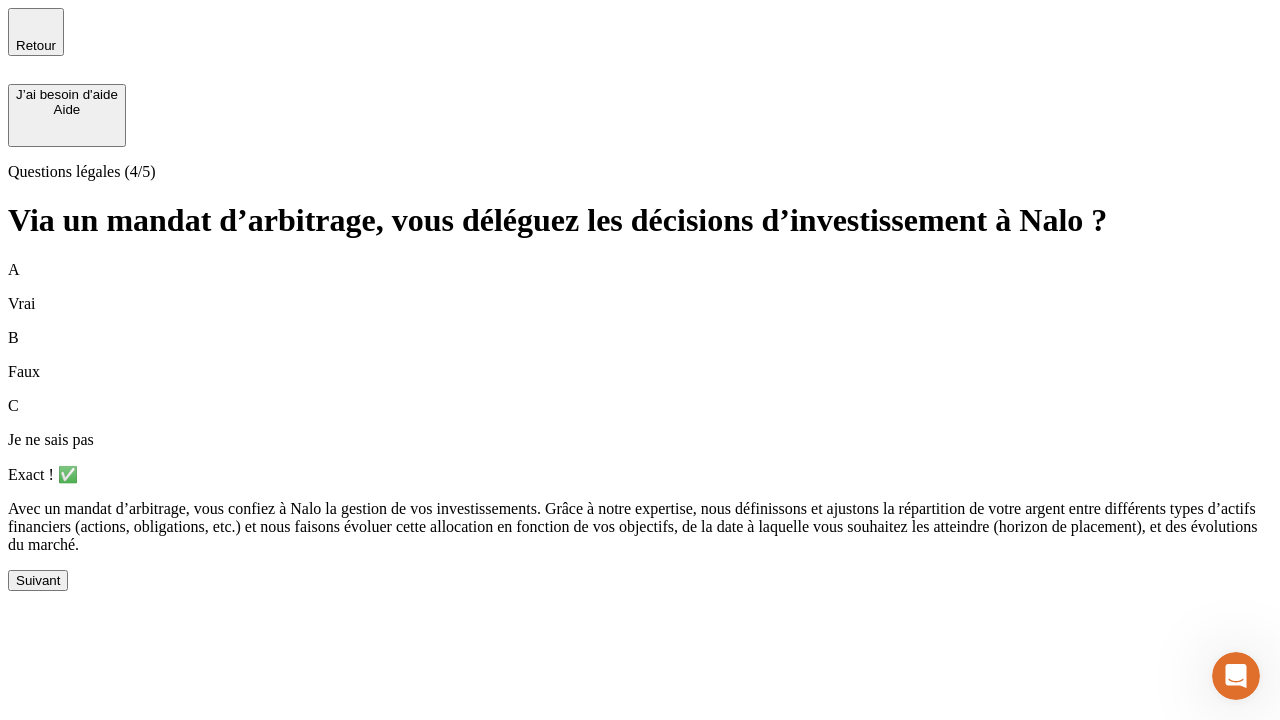 click on "Suivant" at bounding box center (38, 580) 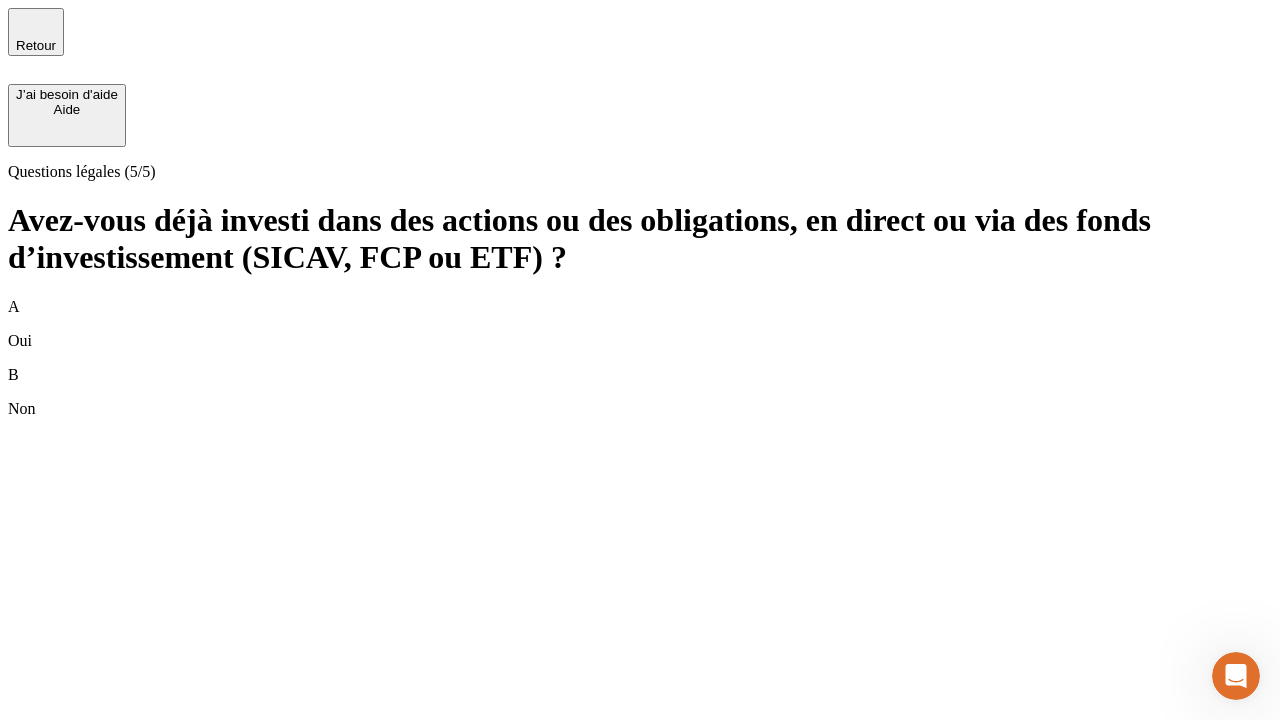 click on "B Non" at bounding box center (640, 392) 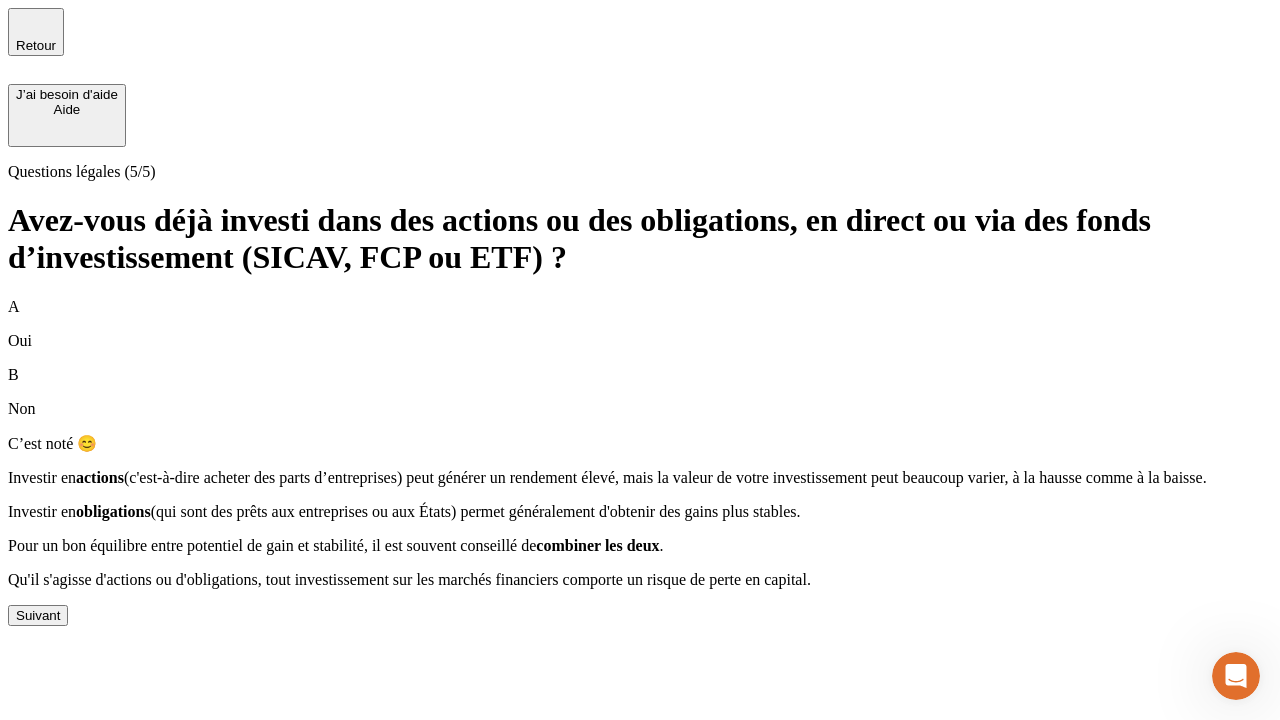 scroll, scrollTop: 56, scrollLeft: 0, axis: vertical 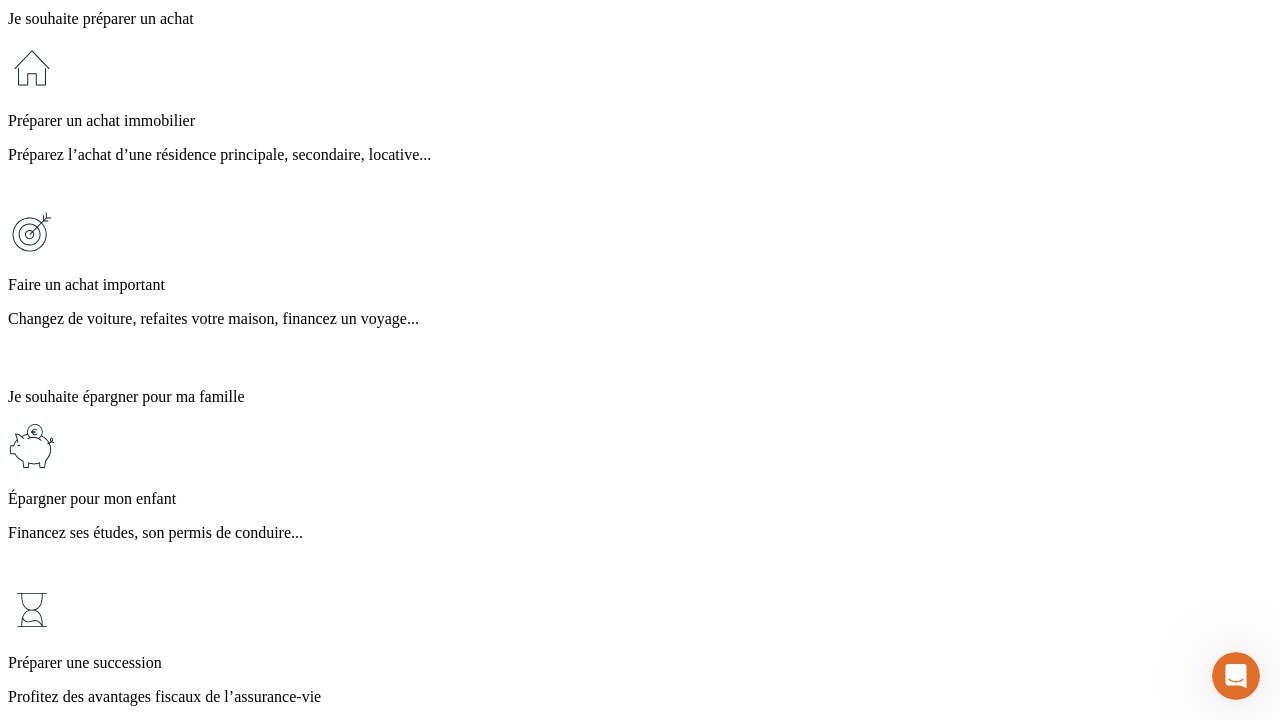 click on "Profitez des avantages fiscaux de l’assurance-vie" at bounding box center [640, 697] 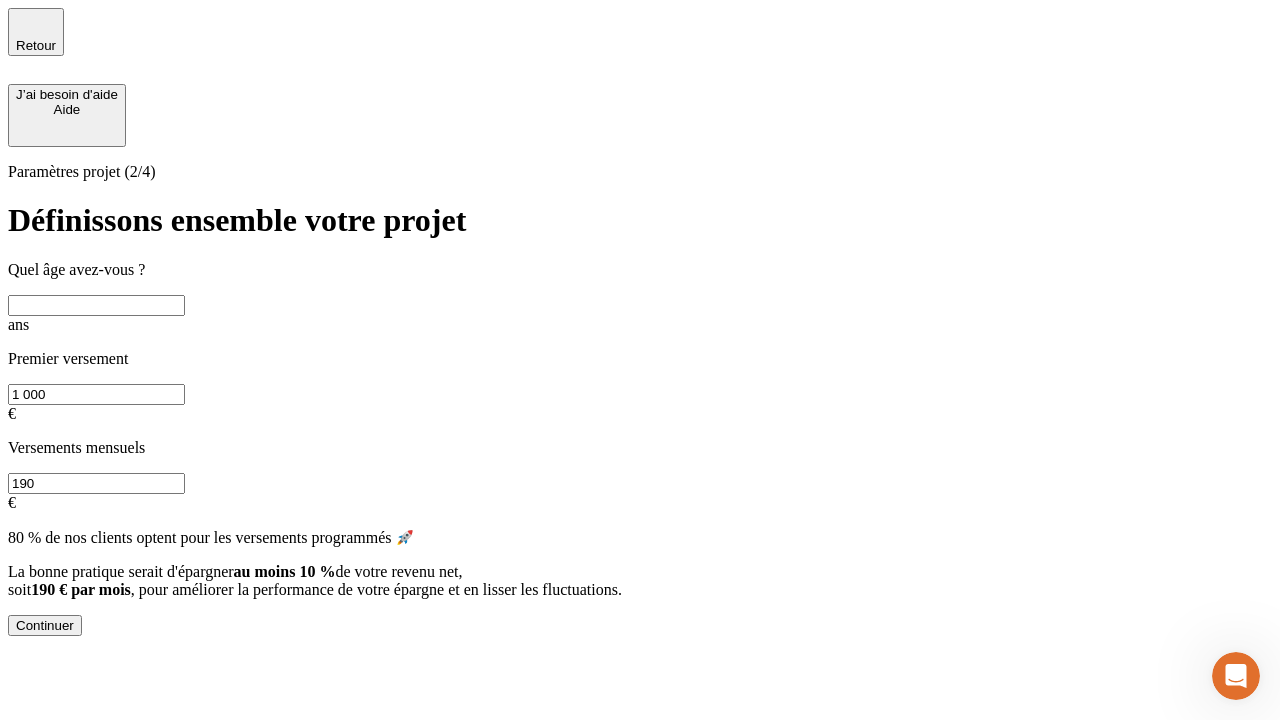 scroll, scrollTop: 0, scrollLeft: 0, axis: both 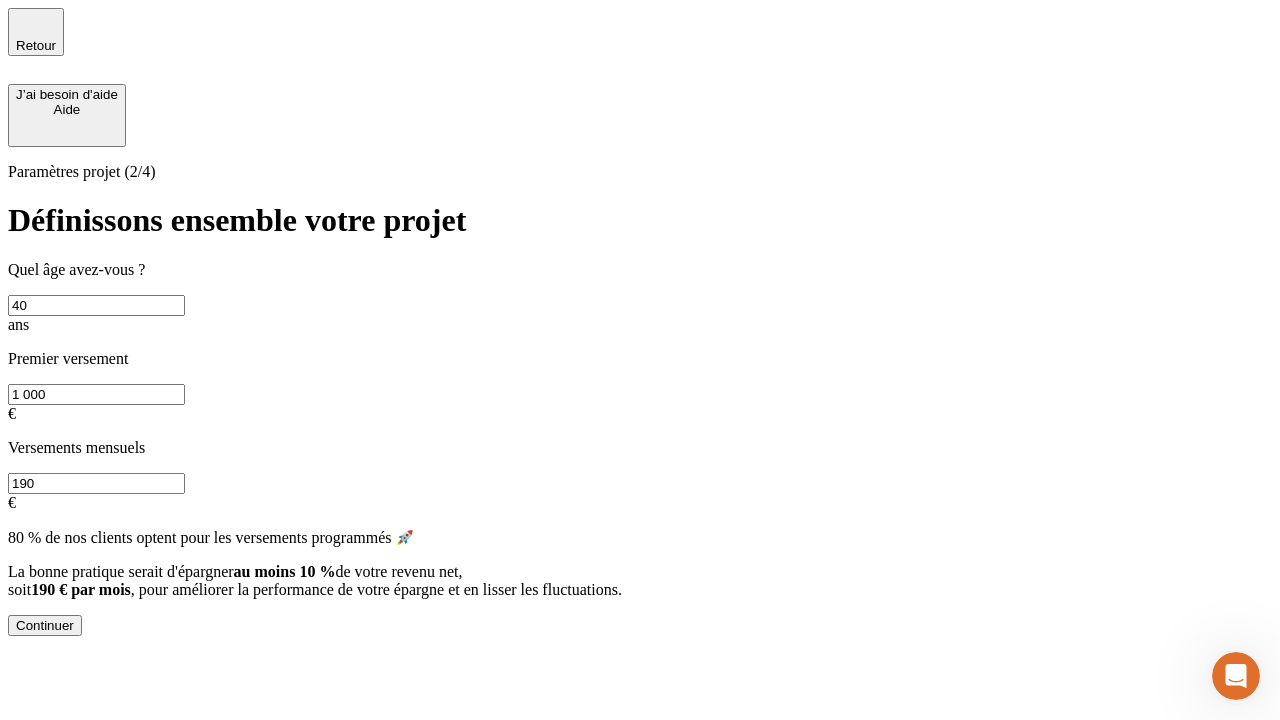 type on "40" 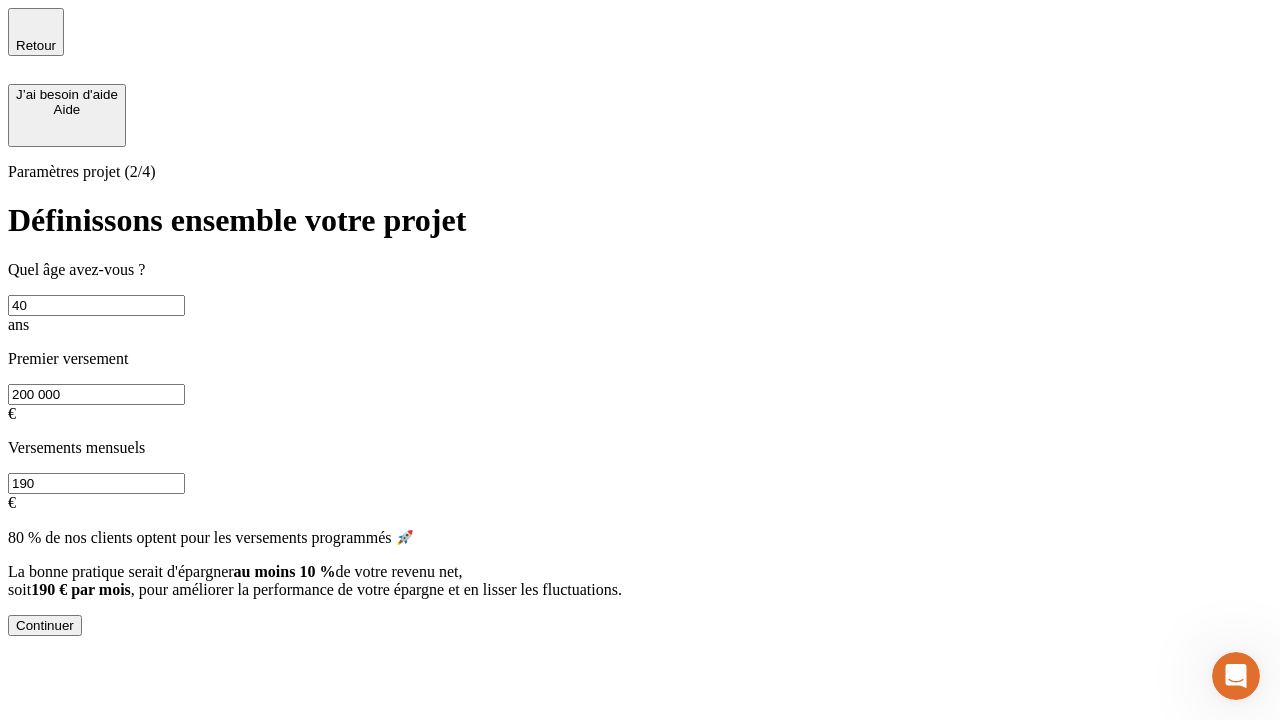 type on "200 000" 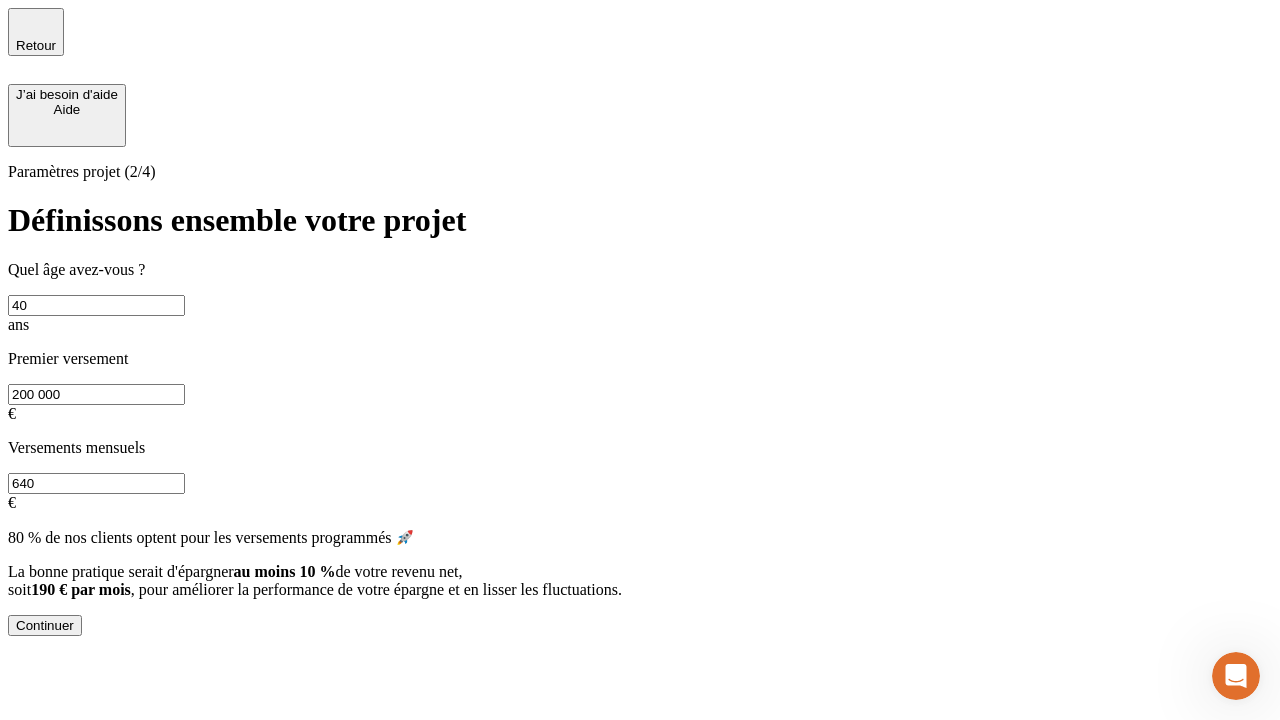 type on "640" 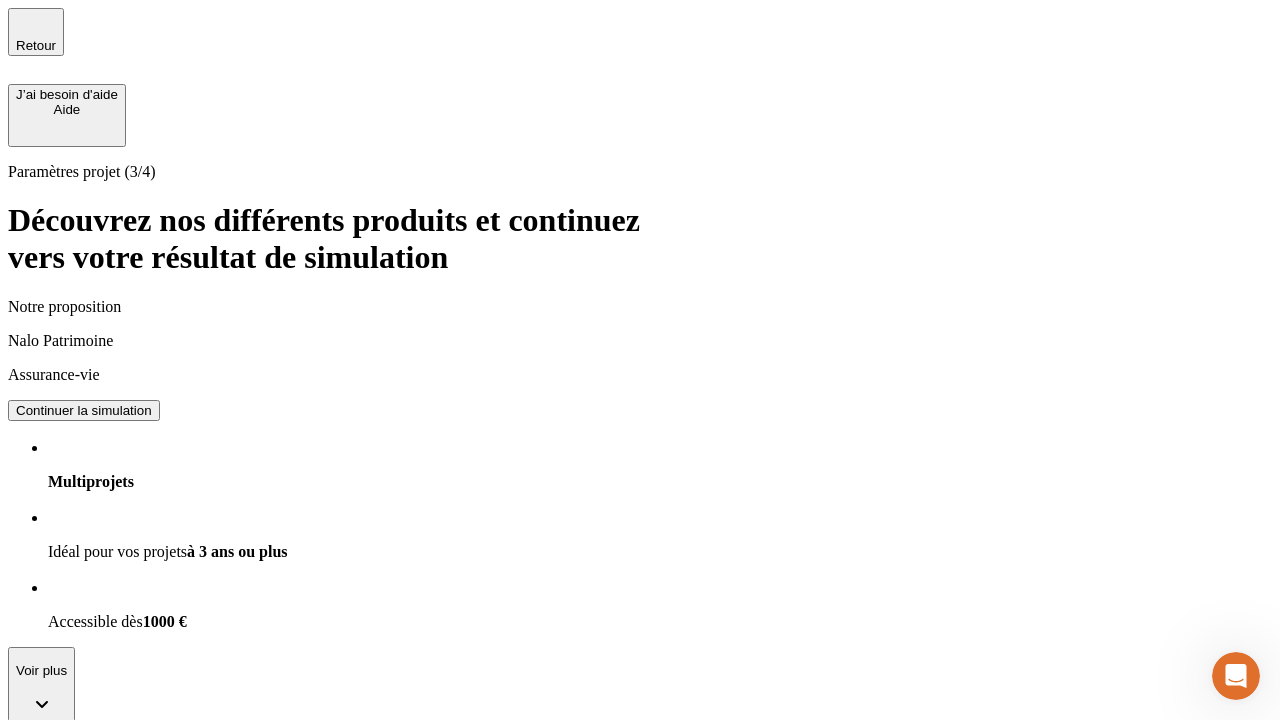 click on "Continuer la simulation" at bounding box center (84, 410) 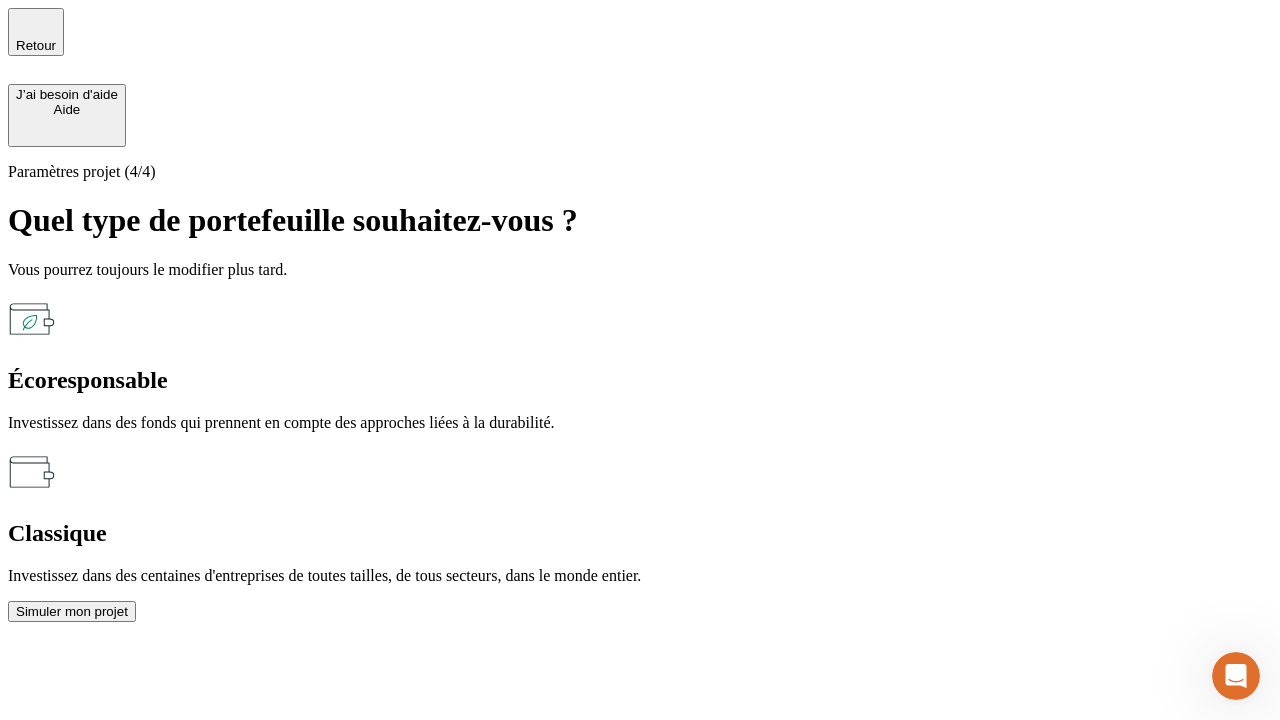 click on "Écoresponsable" at bounding box center (640, 380) 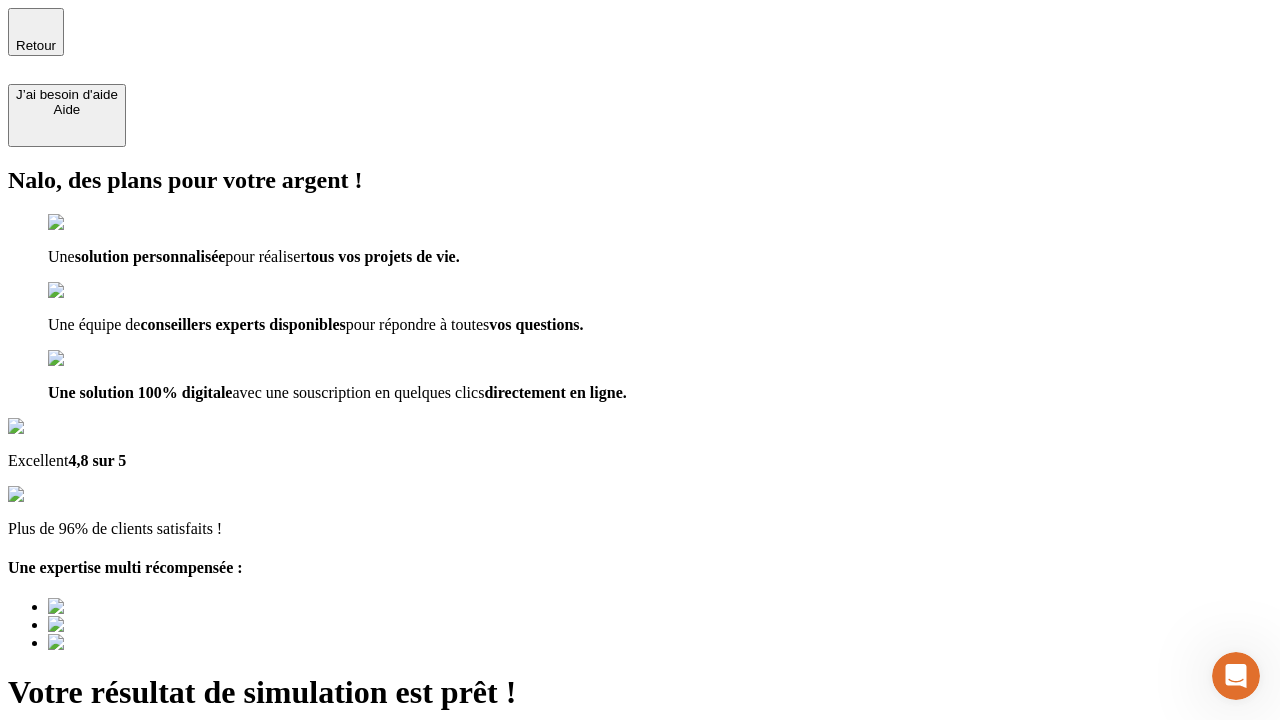 click on "Découvrir ma simulation" at bounding box center (87, 797) 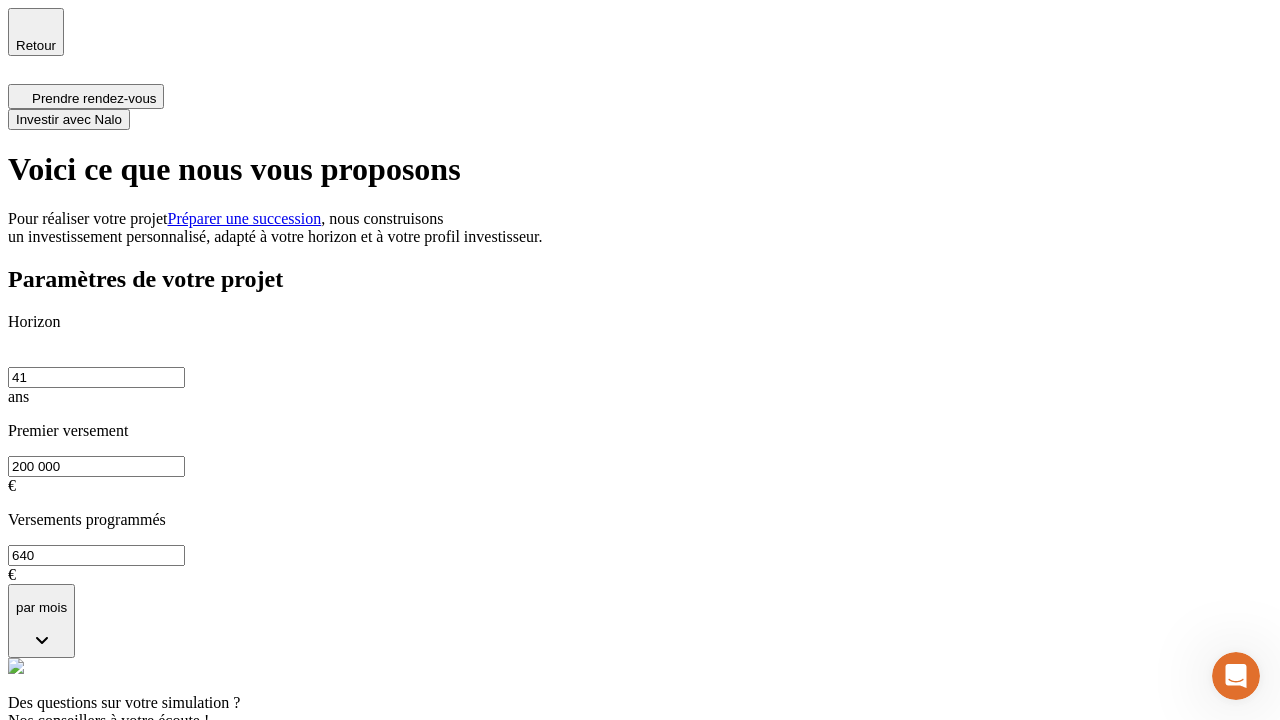 click on "Investir avec Nalo" at bounding box center (69, 119) 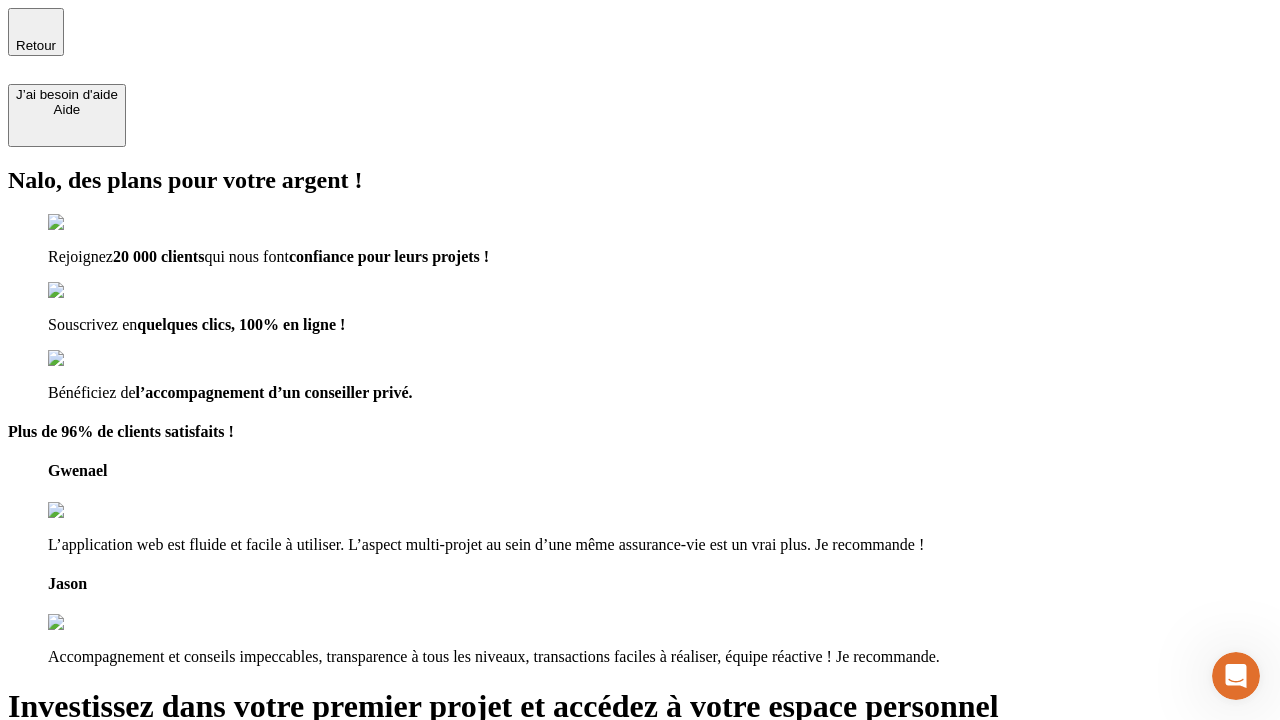 type on "[EMAIL]" 